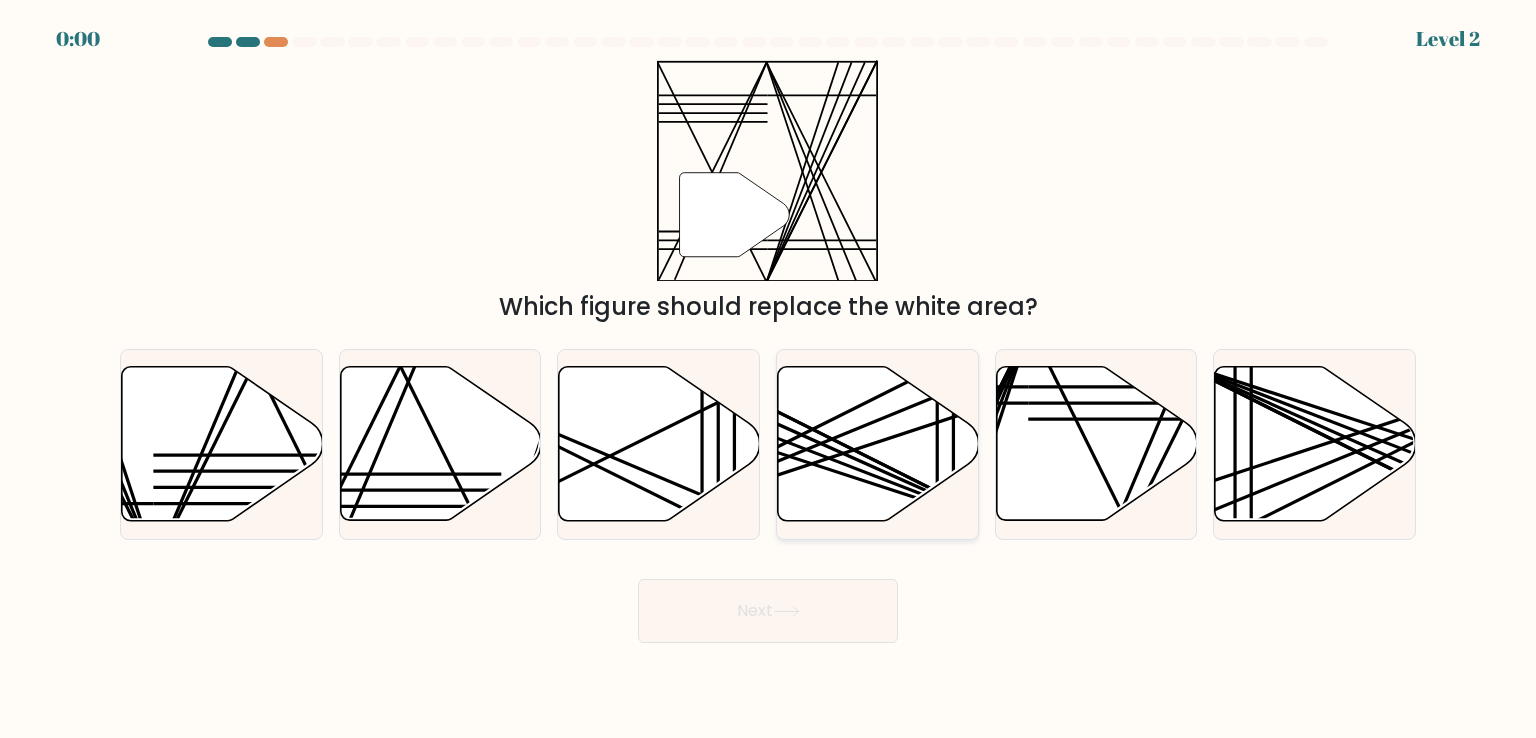 scroll, scrollTop: 0, scrollLeft: 0, axis: both 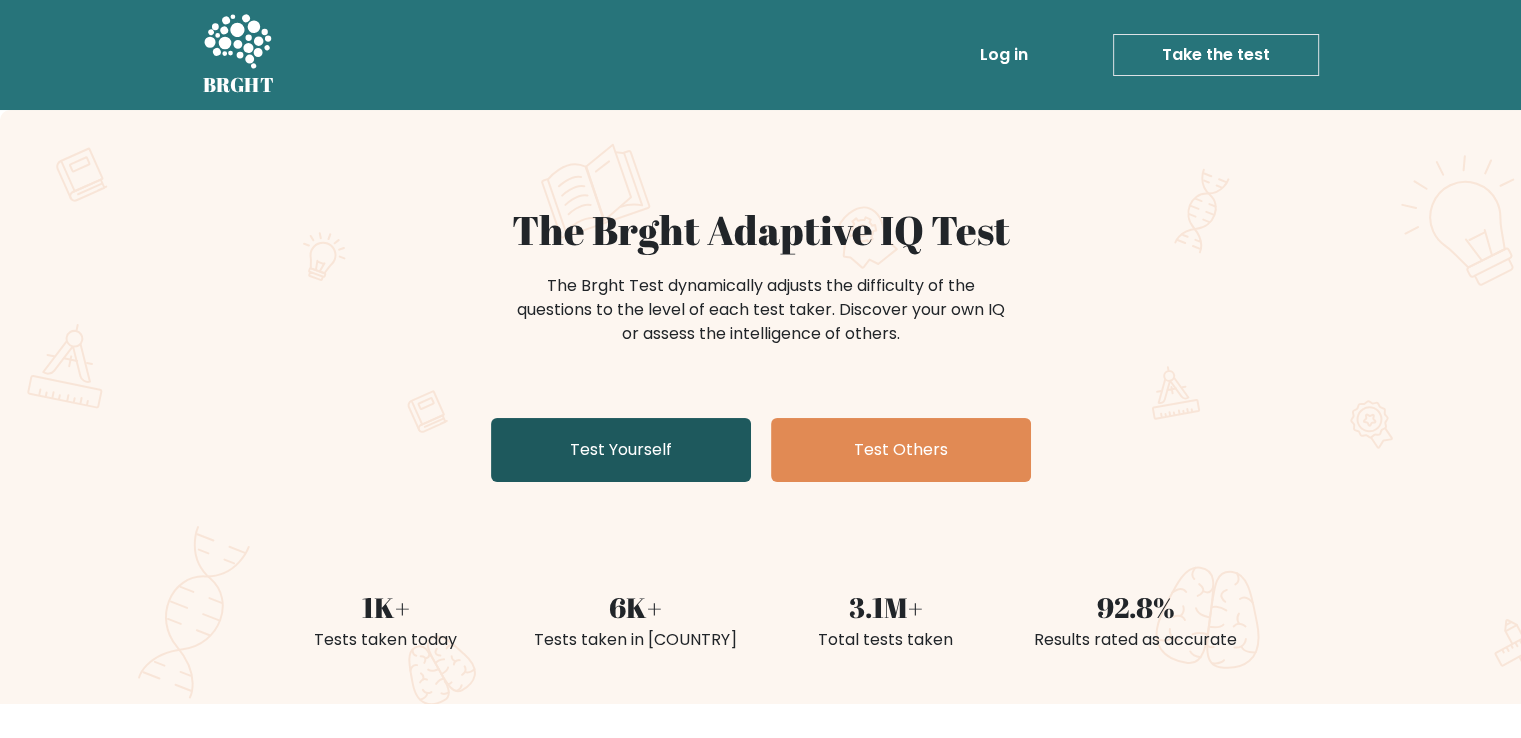 click on "Test Yourself" at bounding box center (621, 450) 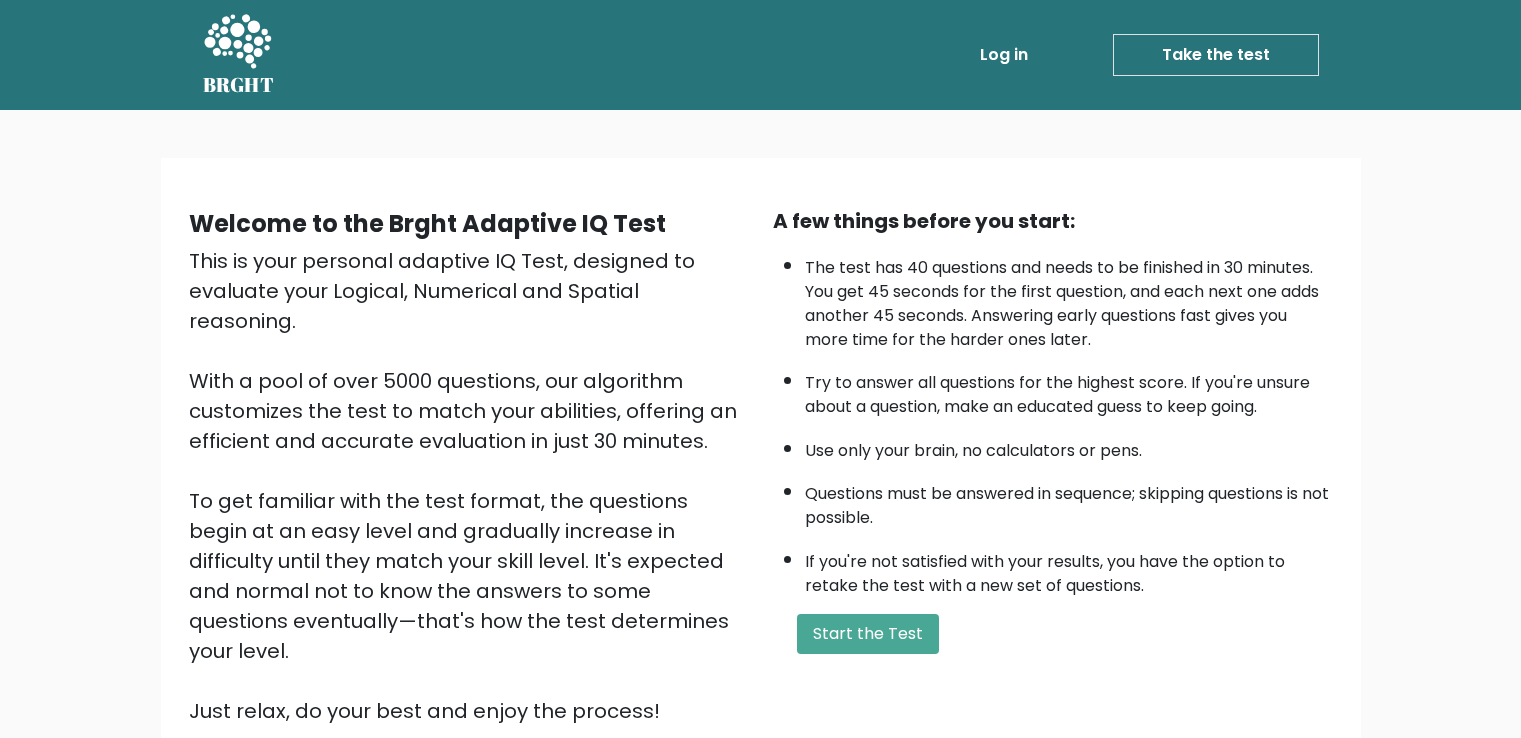 scroll, scrollTop: 0, scrollLeft: 0, axis: both 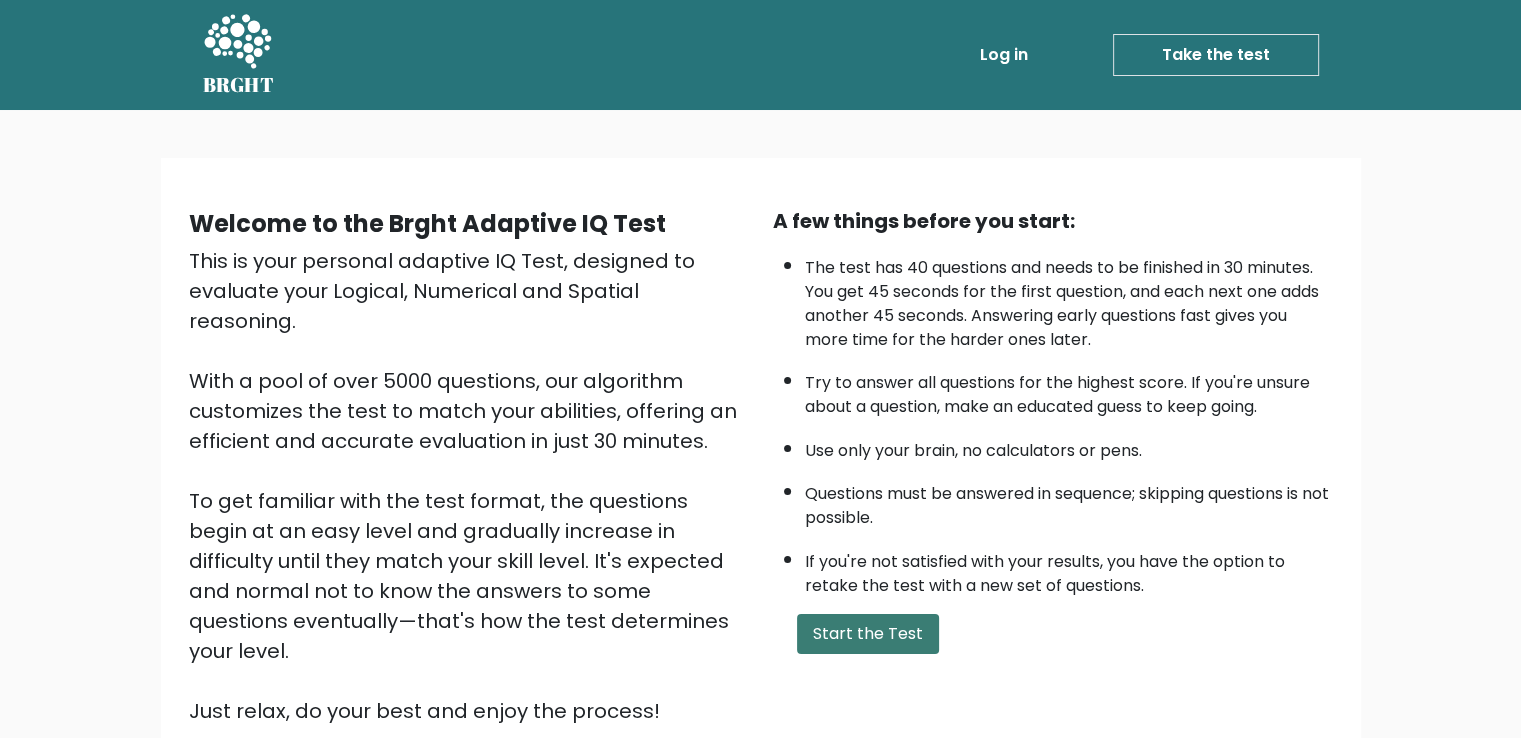 click on "Start the Test" at bounding box center (868, 634) 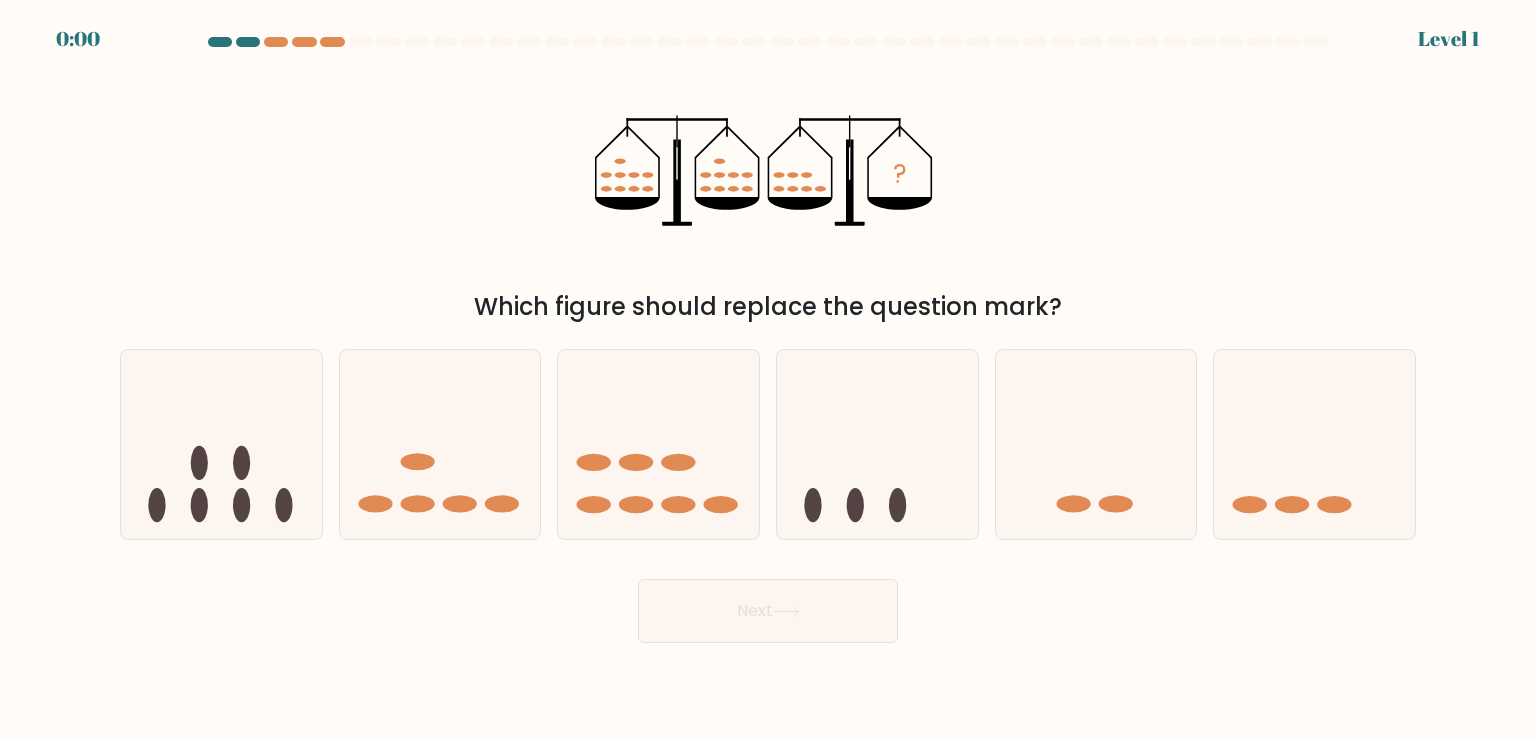 scroll, scrollTop: 0, scrollLeft: 0, axis: both 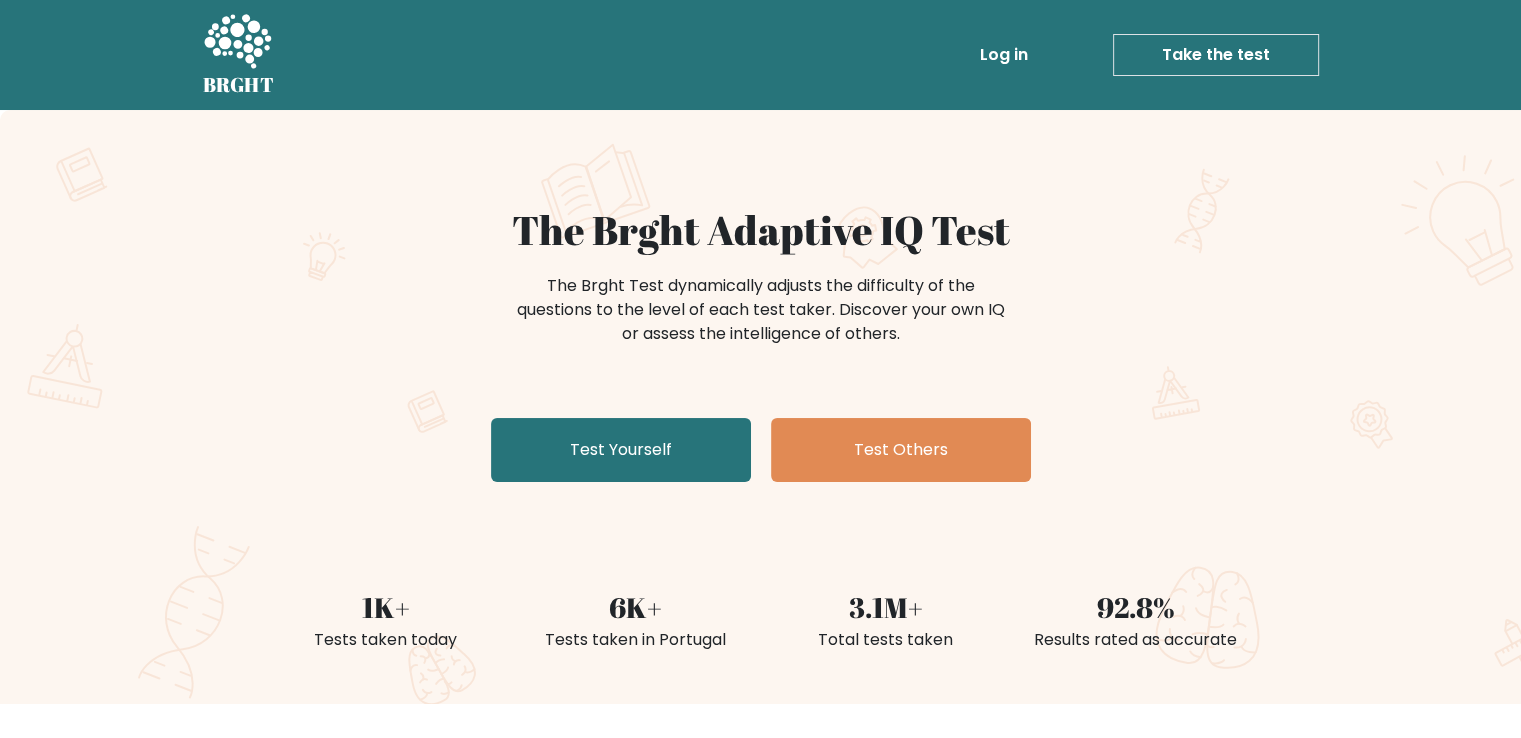 click on "The Brght Adaptive IQ Test
The Brght Test dynamically adjusts the difficulty of the questions to the level of each test taker. Discover your own IQ or assess the intelligence of others.
Test Yourself
Test Others
1K+
Tests taken today
6K+
Tests taken in Portugal
3.1M+
Total tests taken
92.8%
Results rated as accurate" at bounding box center (760, 407) 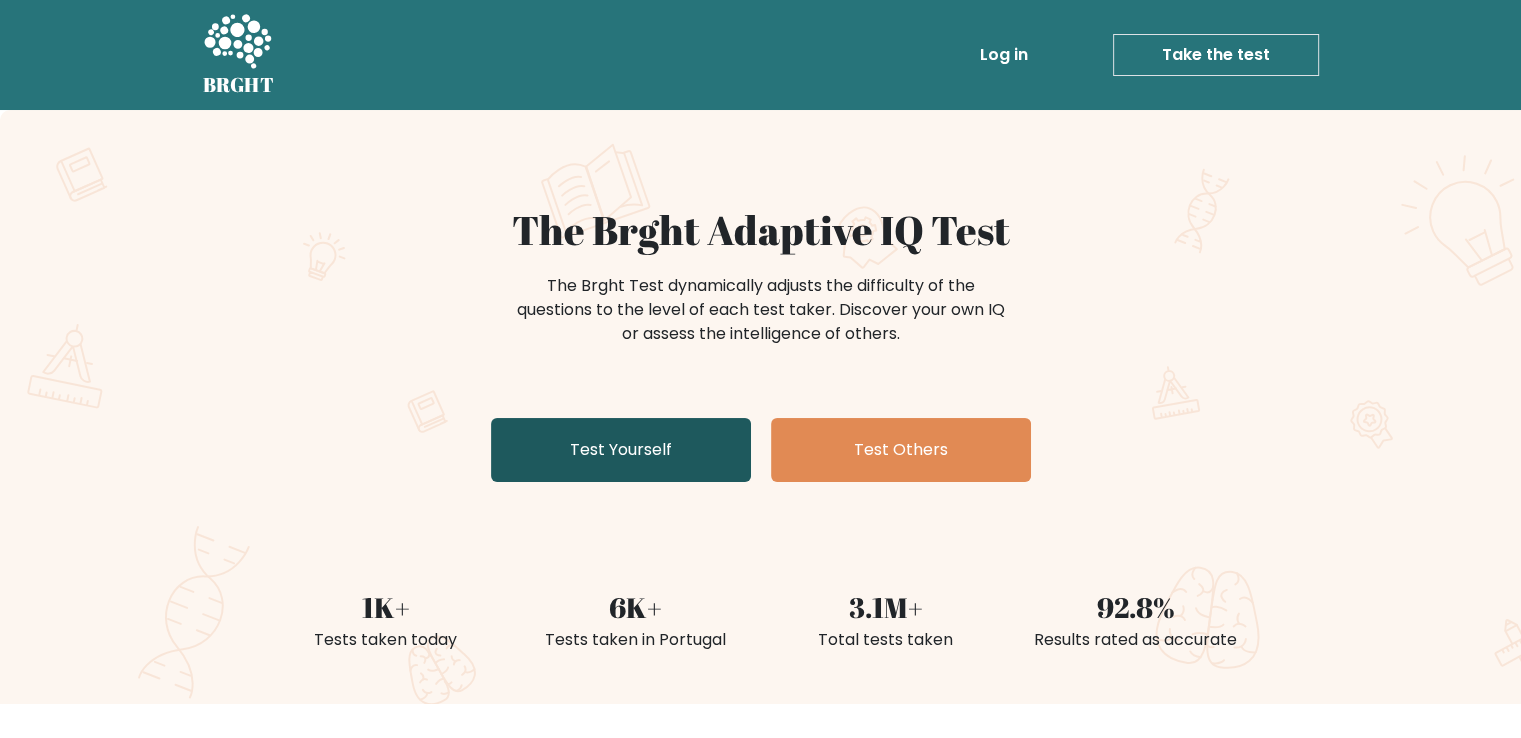 click on "Test Yourself" at bounding box center [621, 450] 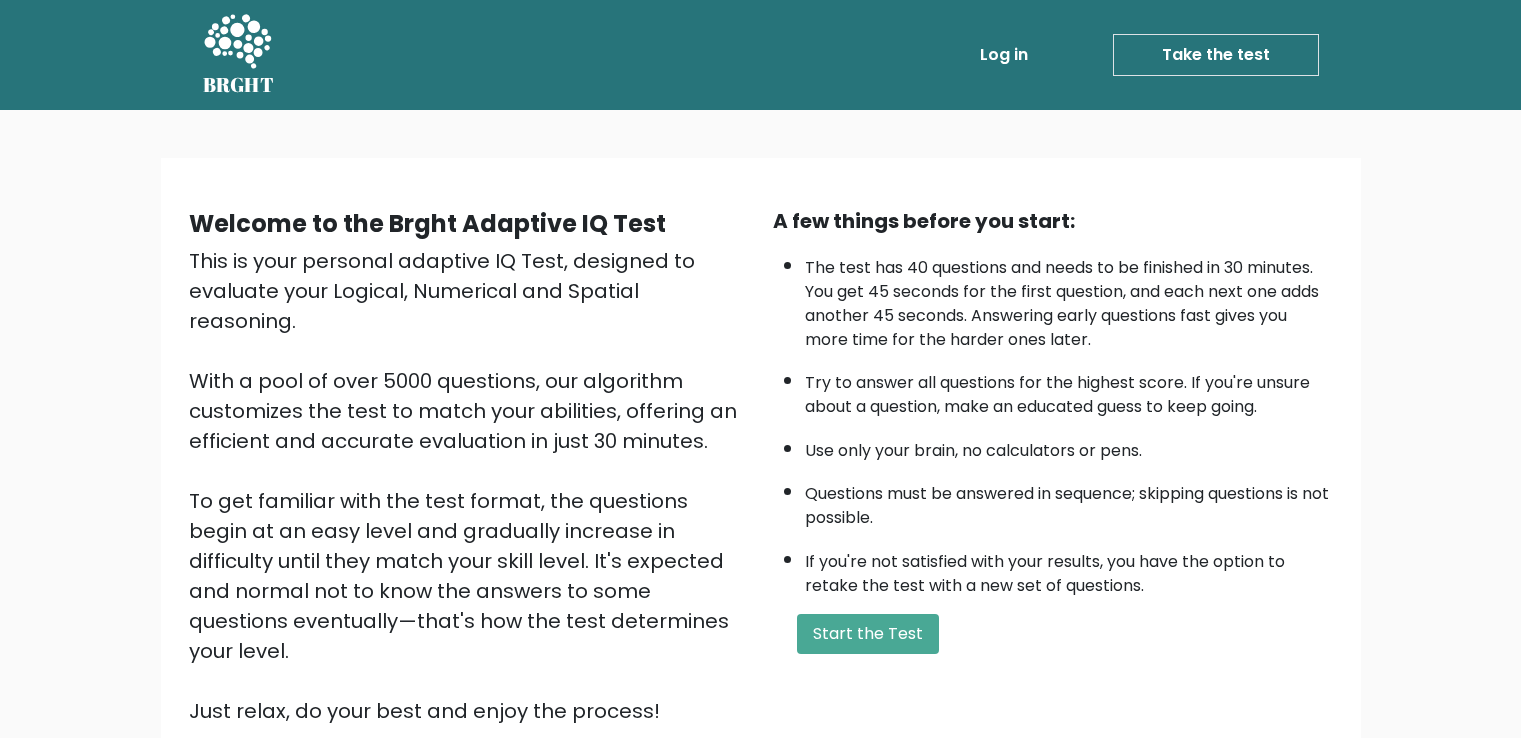 scroll, scrollTop: 0, scrollLeft: 0, axis: both 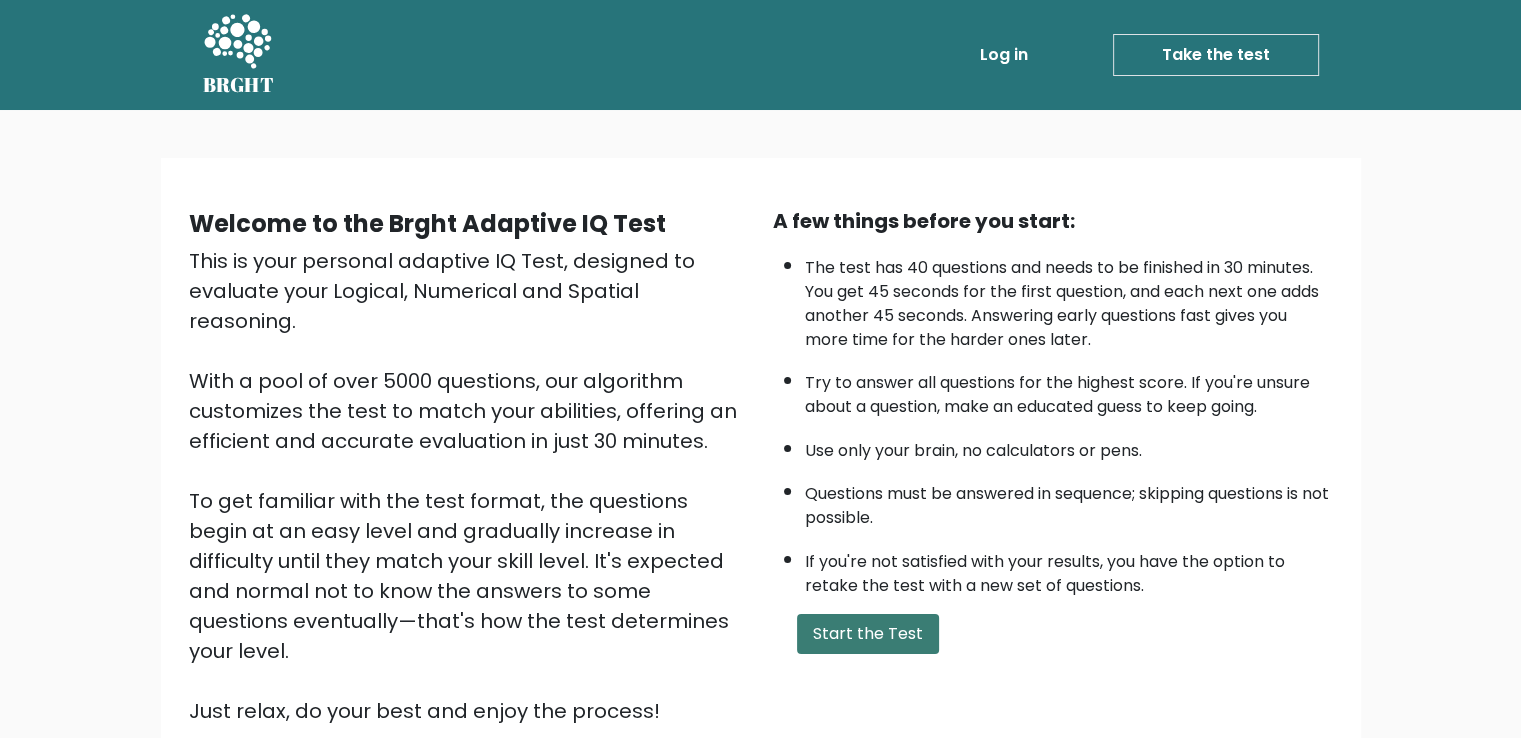 click on "Start the Test" at bounding box center (868, 634) 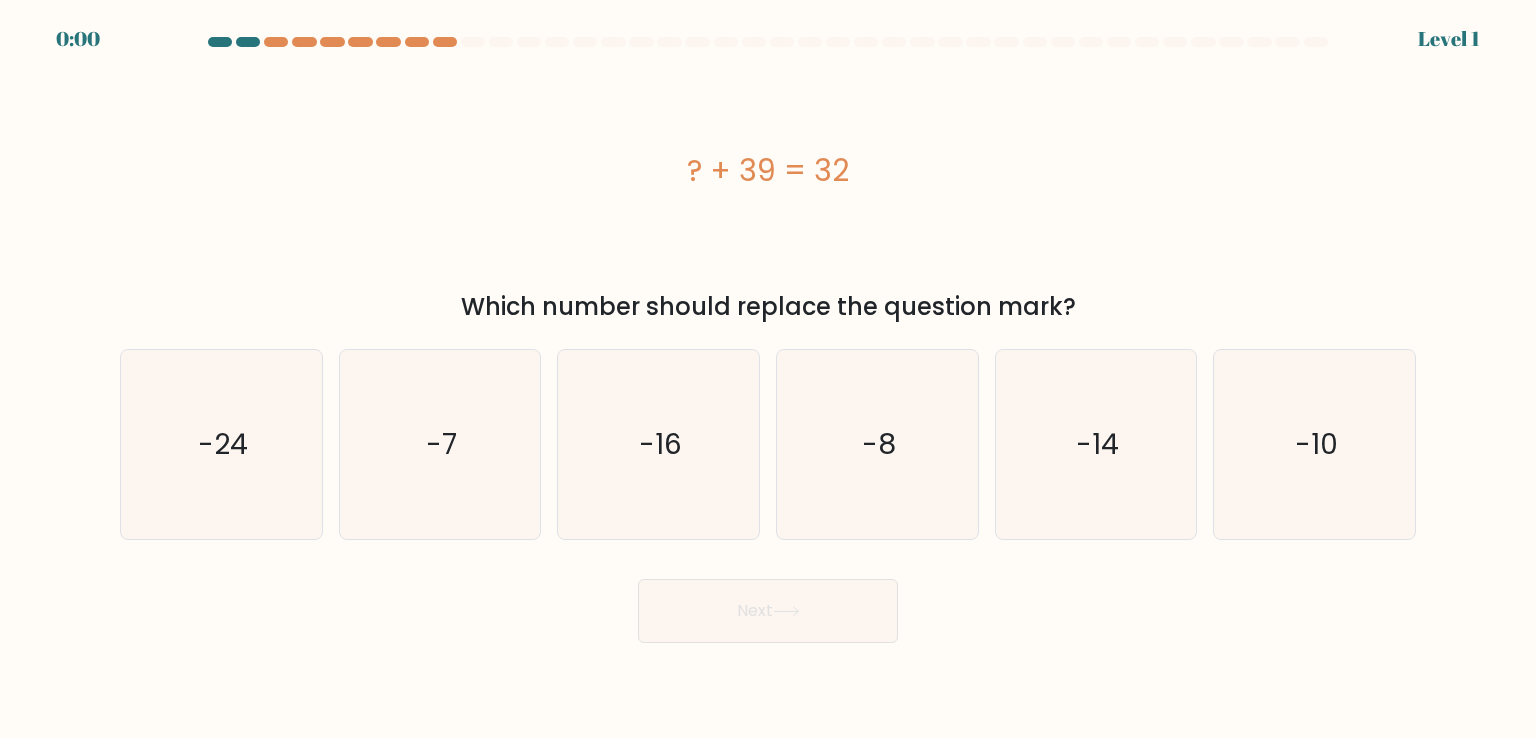 scroll, scrollTop: 0, scrollLeft: 0, axis: both 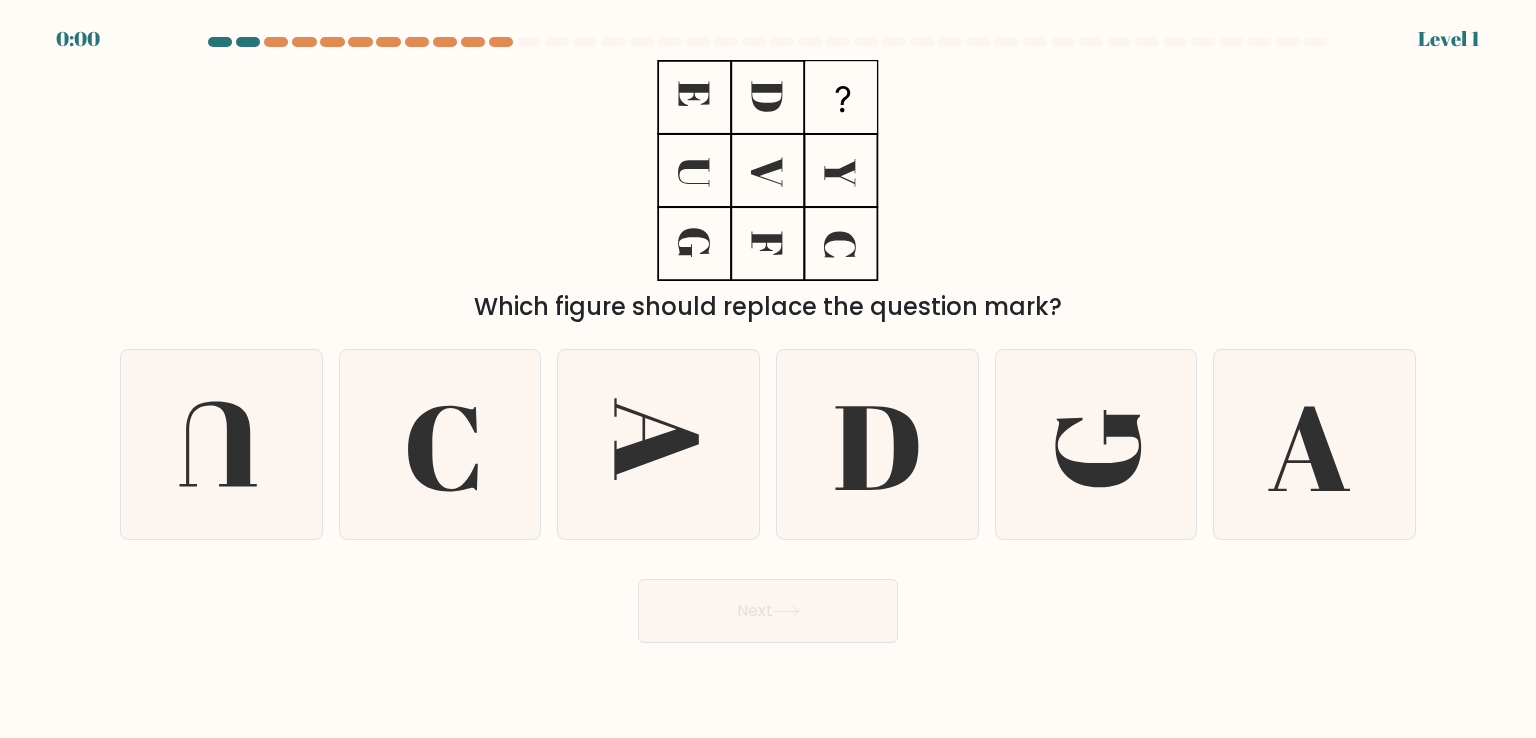 click at bounding box center (1314, 444) 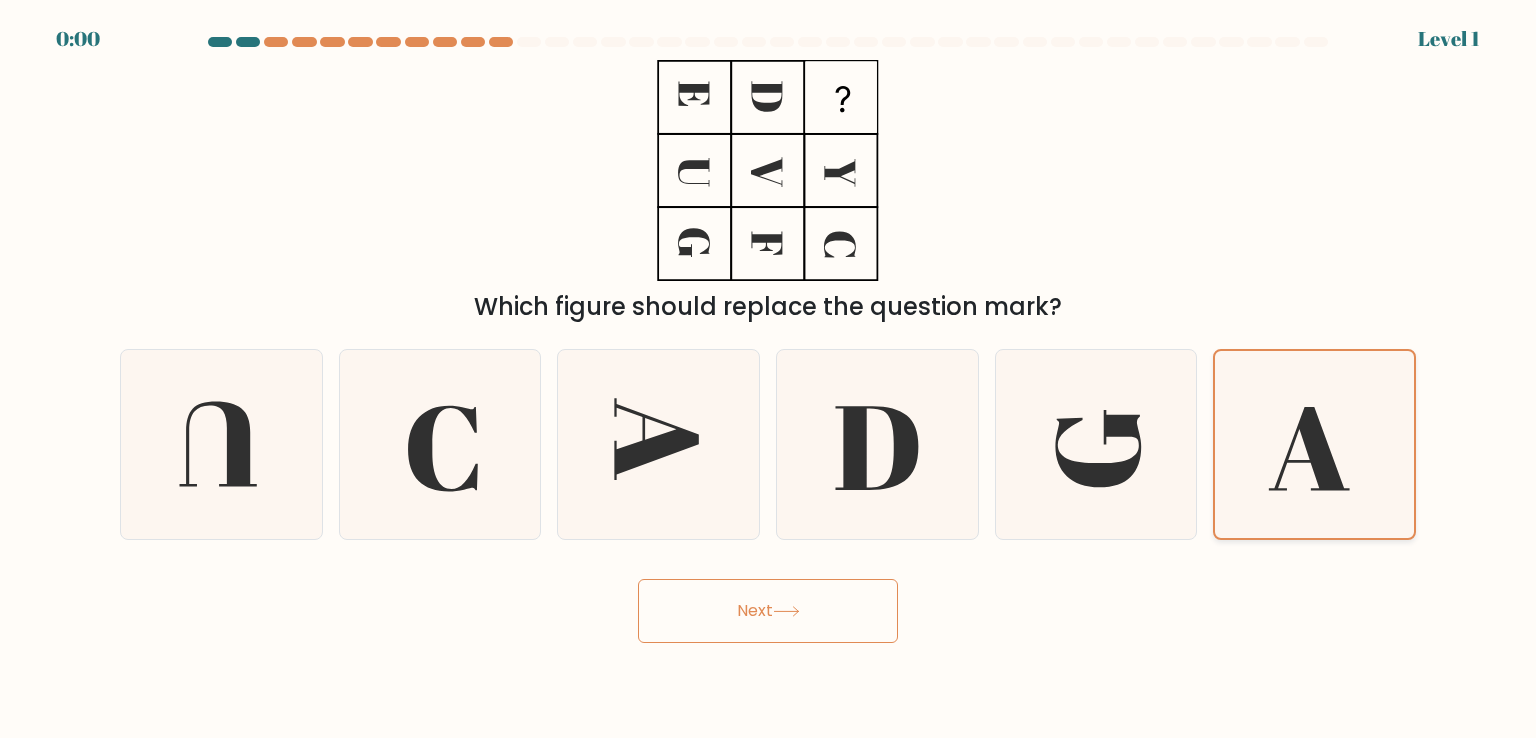 click at bounding box center [1314, 444] 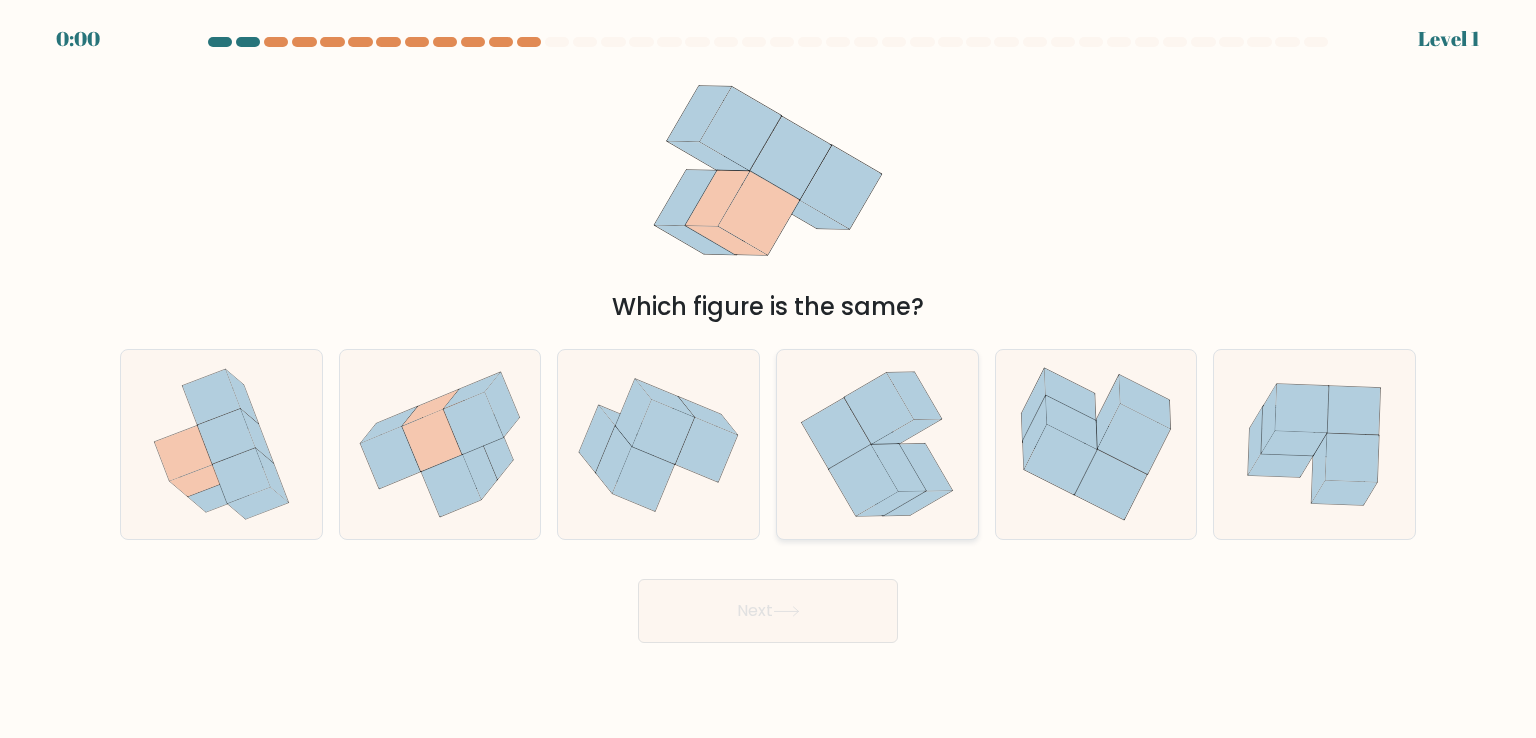 scroll, scrollTop: 0, scrollLeft: 0, axis: both 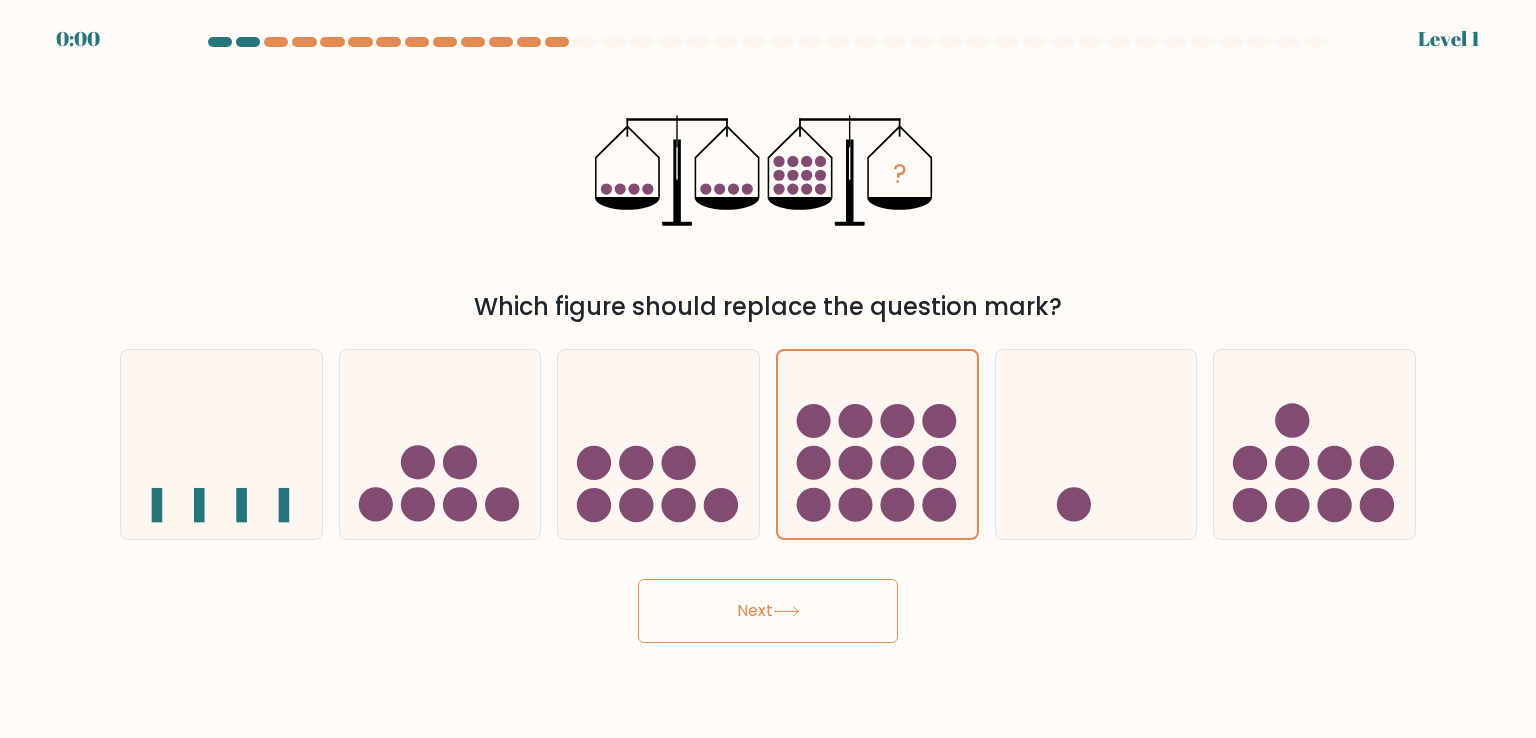 click at bounding box center [786, 611] 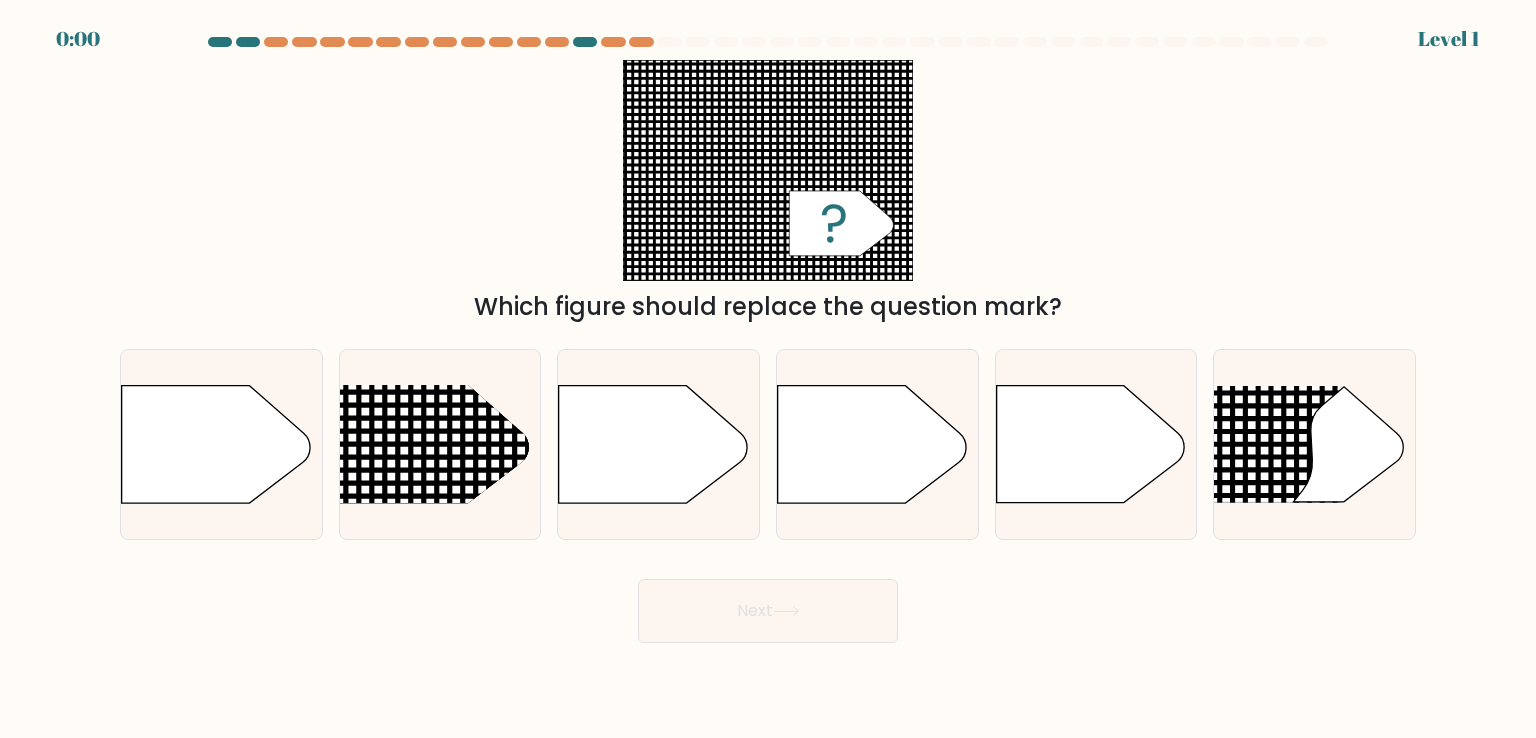 scroll, scrollTop: 0, scrollLeft: 0, axis: both 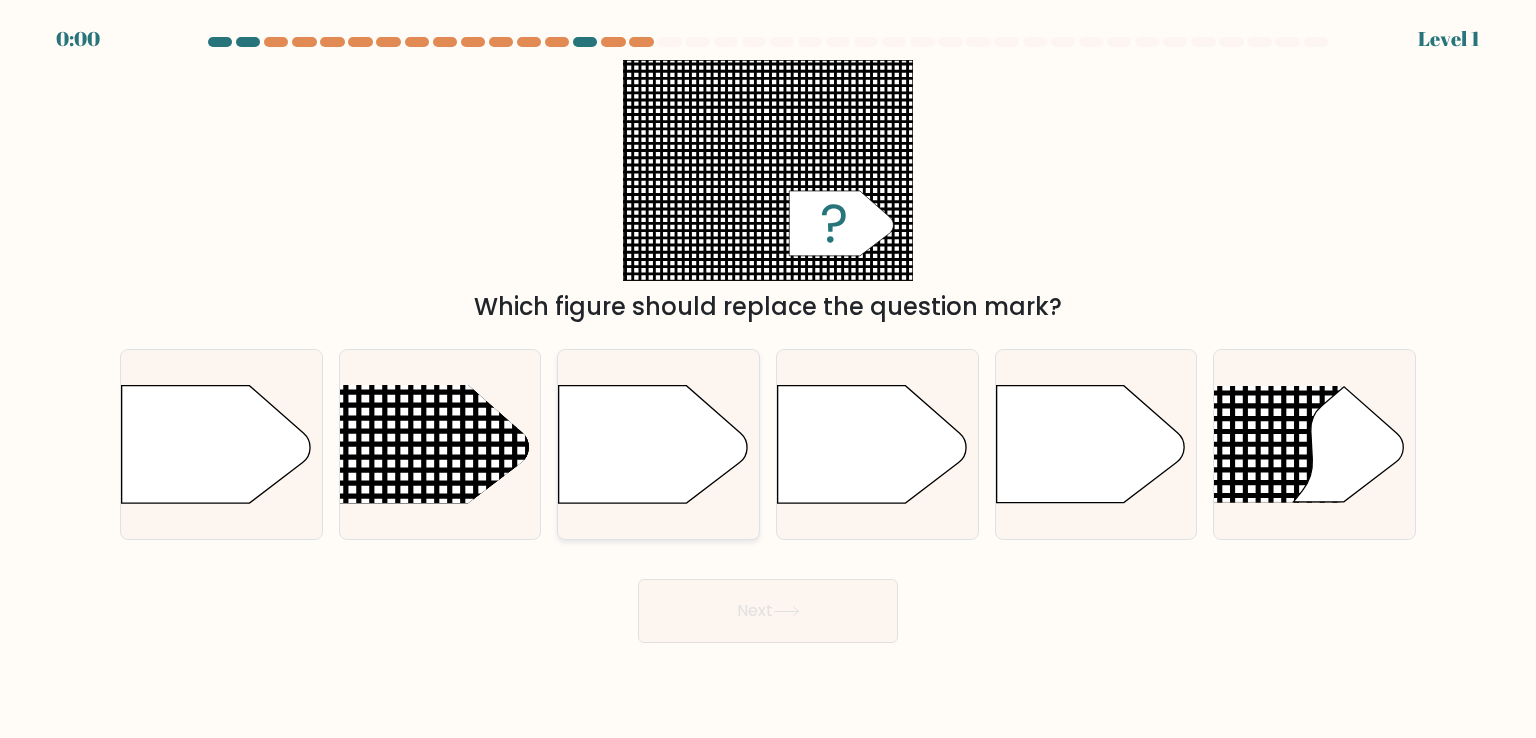 click at bounding box center [653, 444] 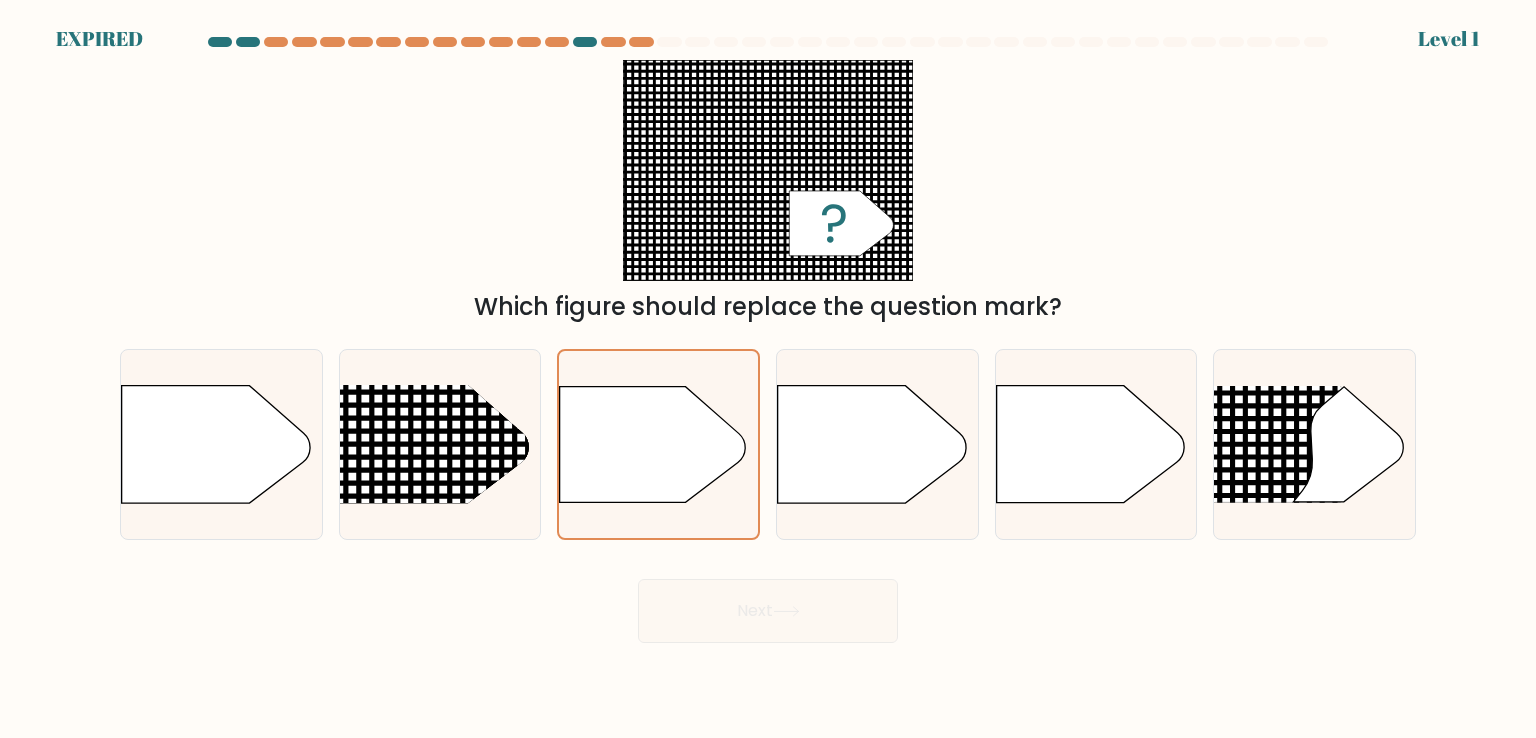 click on "Next" at bounding box center [768, 603] 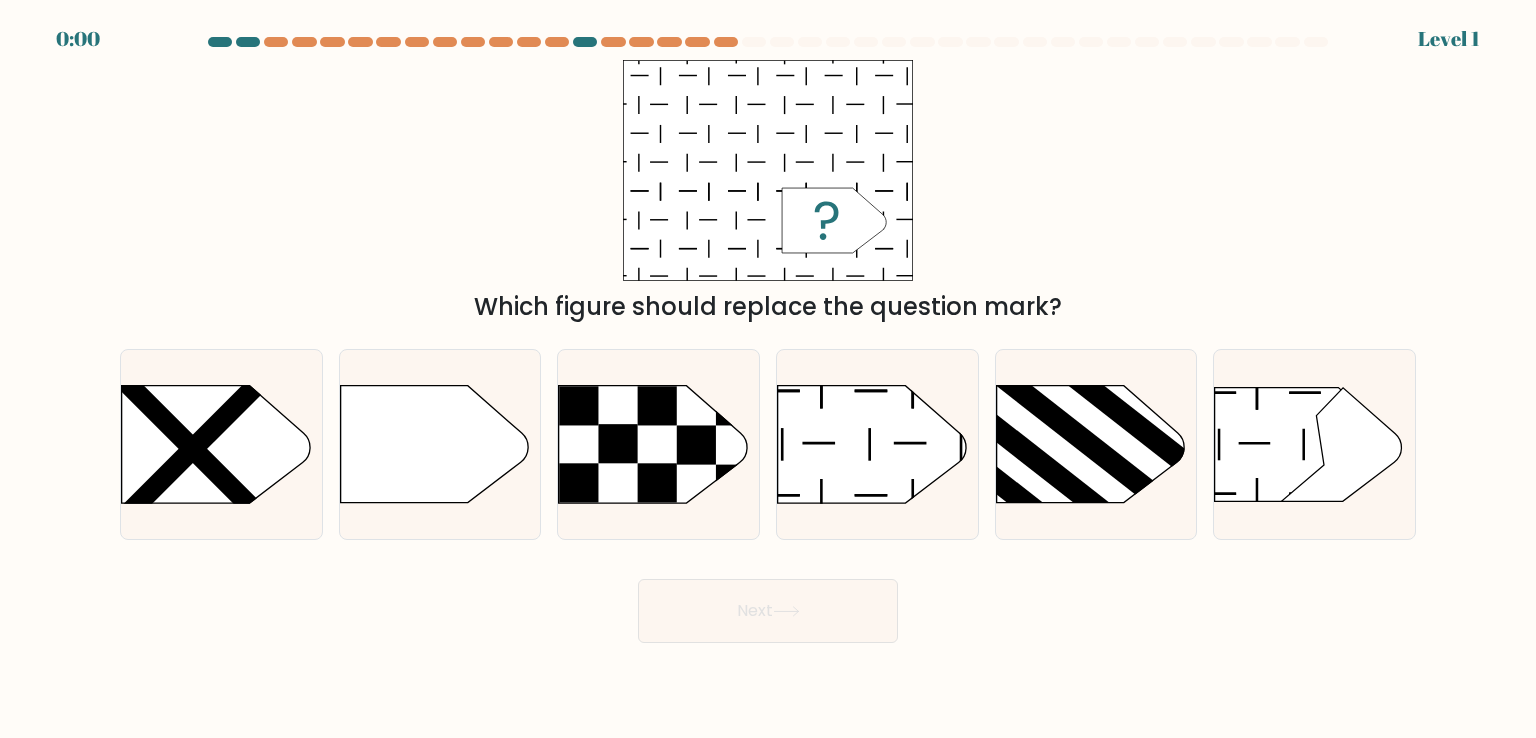 scroll, scrollTop: 0, scrollLeft: 0, axis: both 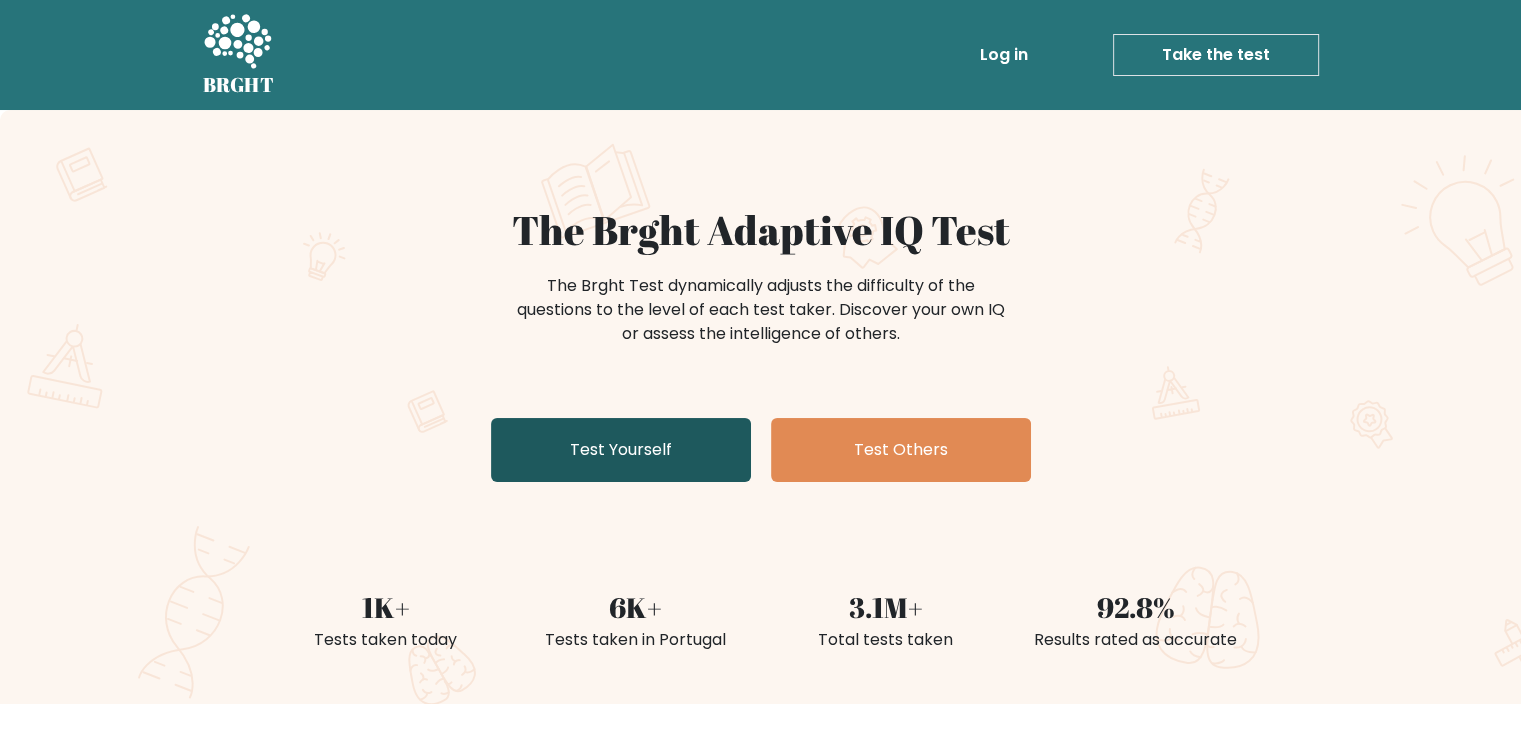 click on "Test Yourself" at bounding box center [621, 450] 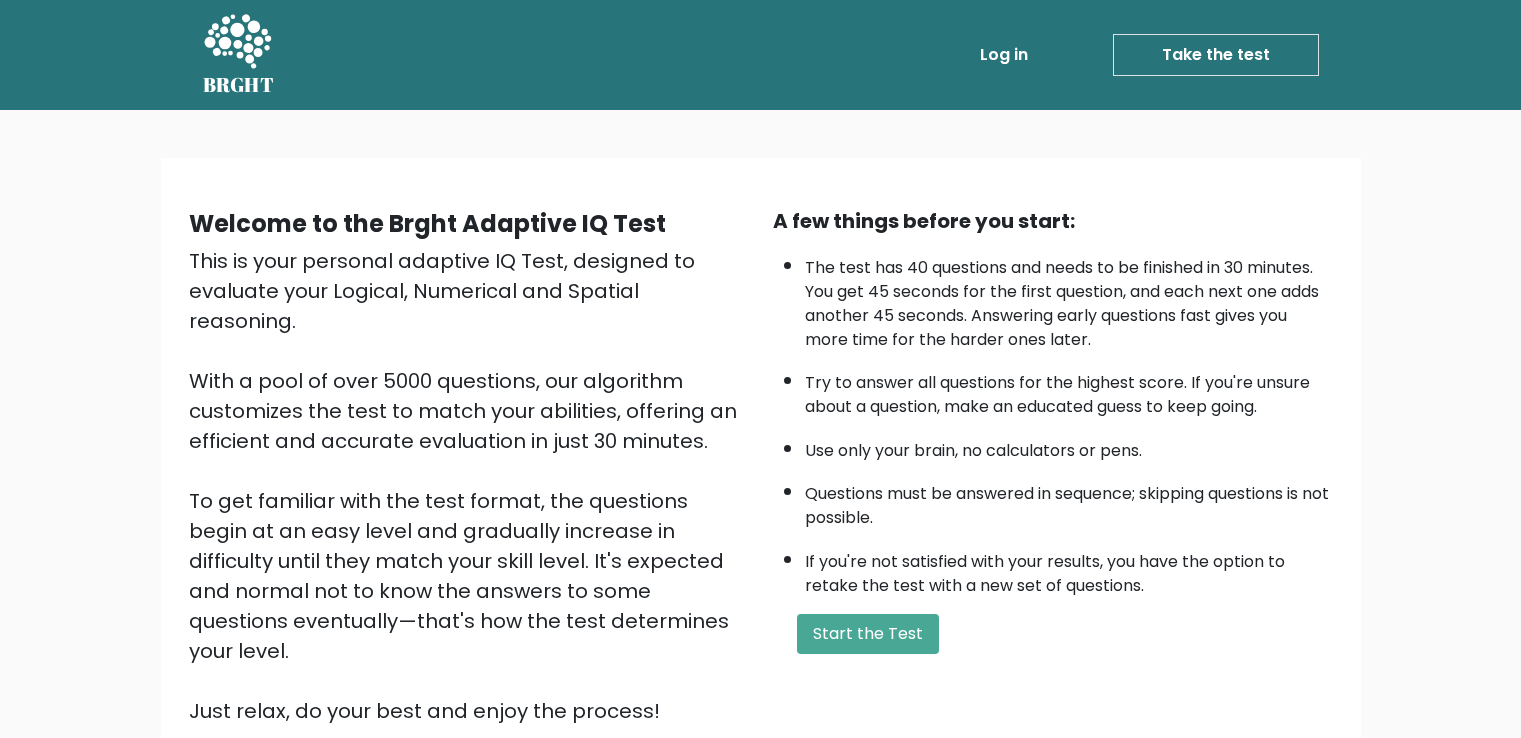 scroll, scrollTop: 0, scrollLeft: 0, axis: both 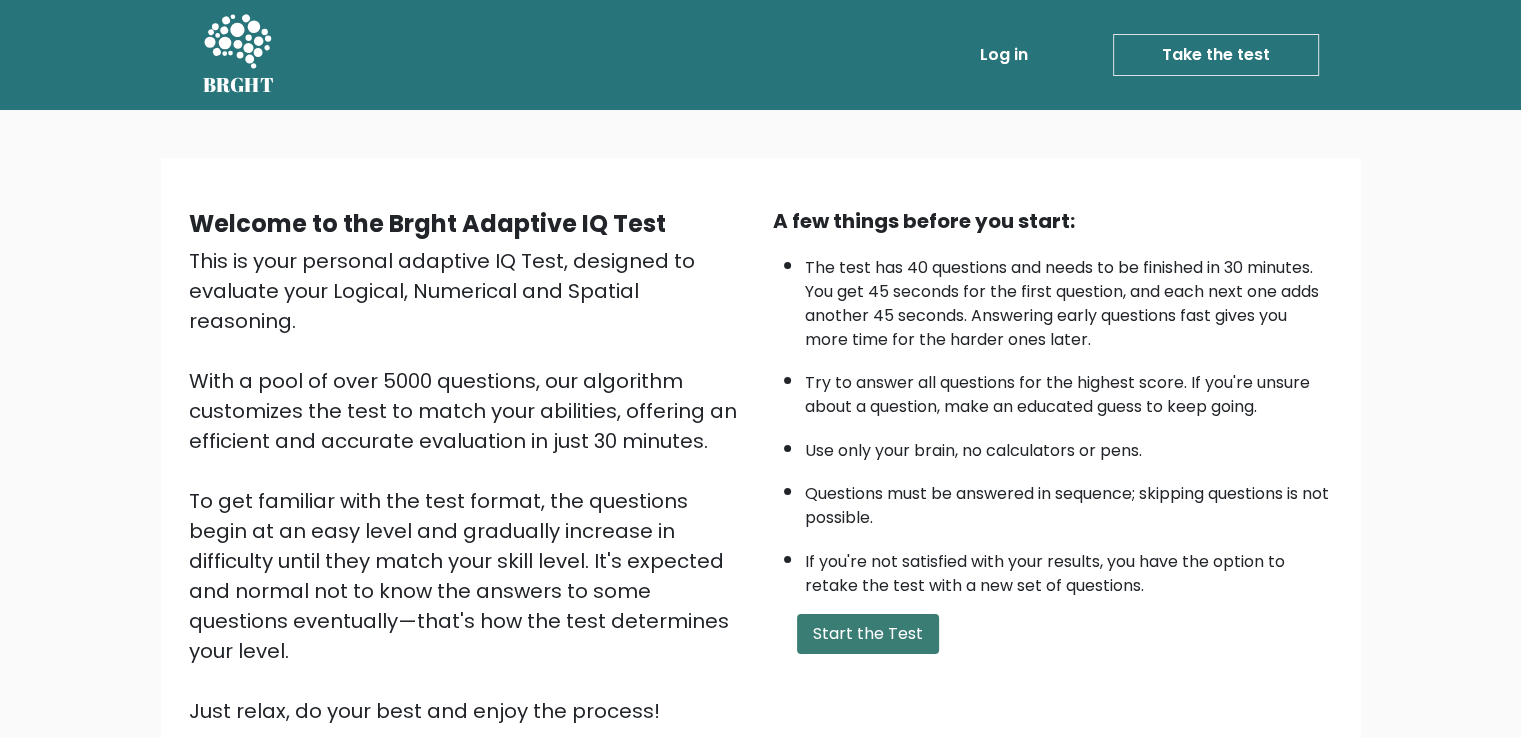 click on "Start the Test" at bounding box center (868, 634) 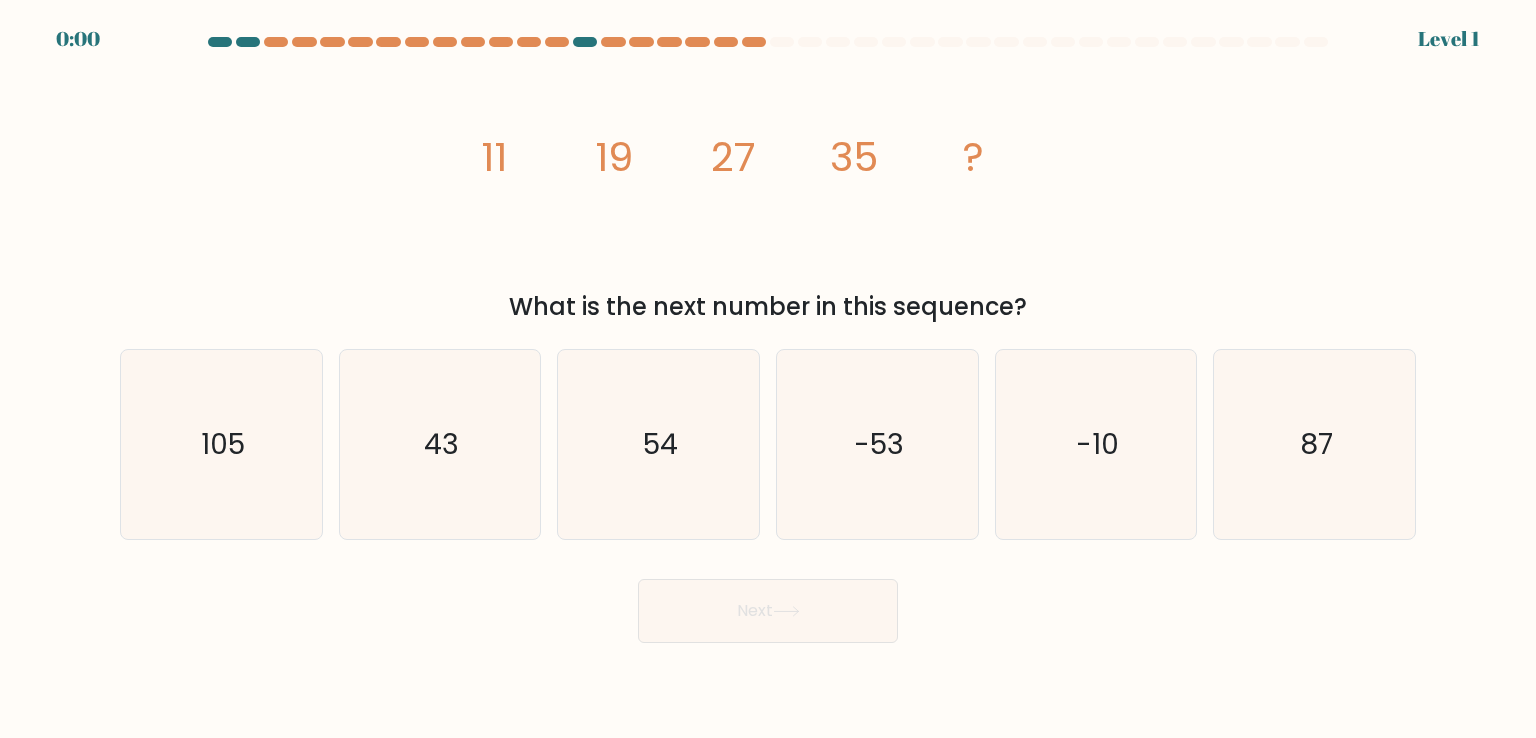 scroll, scrollTop: 0, scrollLeft: 0, axis: both 